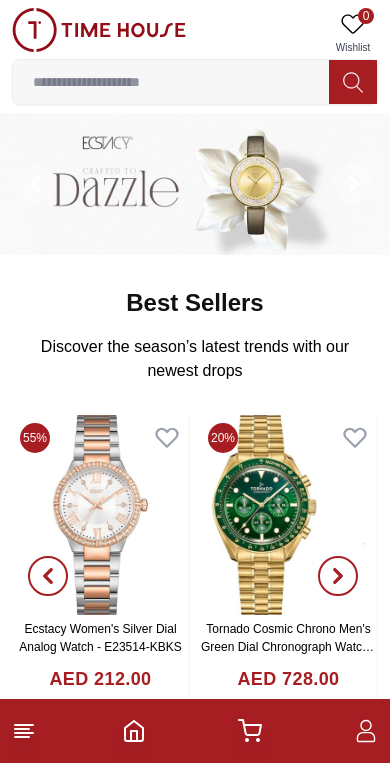 scroll, scrollTop: 0, scrollLeft: 0, axis: both 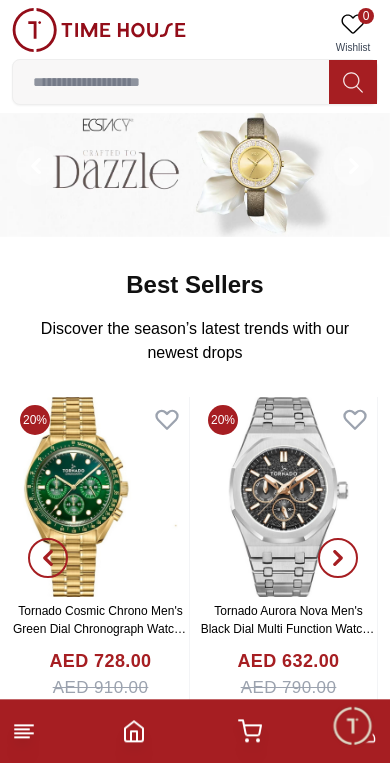 click at bounding box center (171, 82) 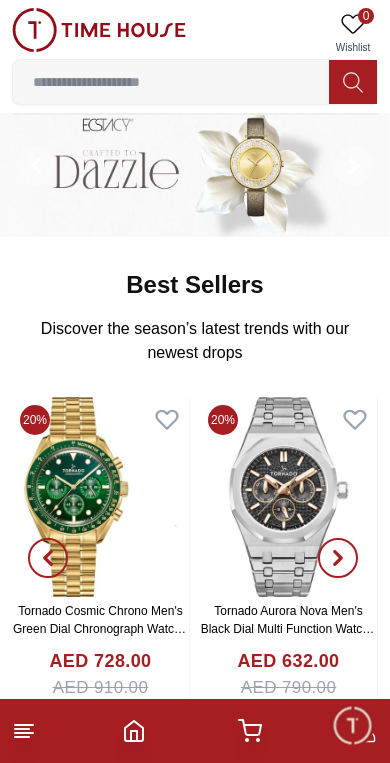 scroll, scrollTop: 0, scrollLeft: 0, axis: both 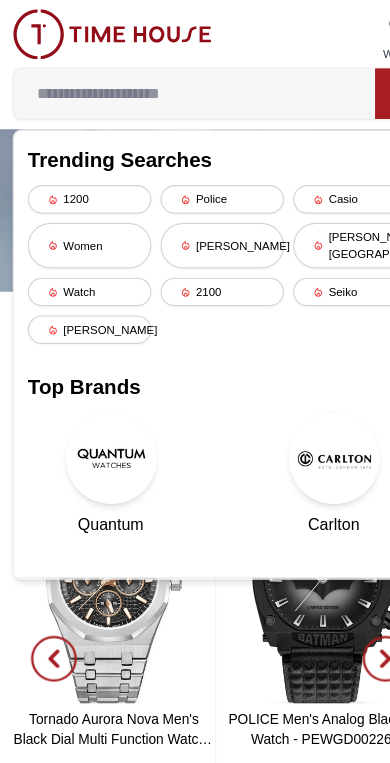 click on "Women" at bounding box center [79, 215] 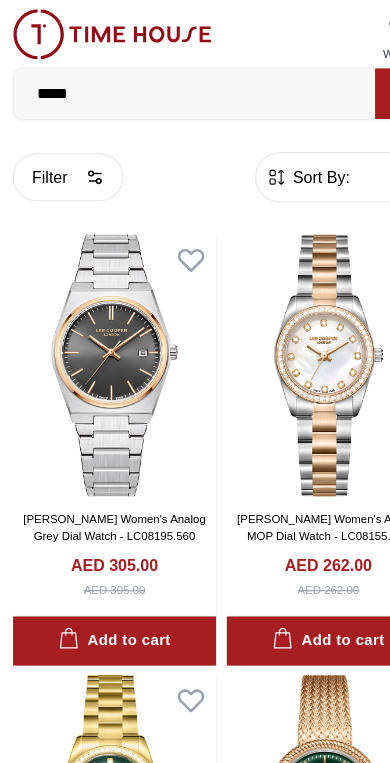 scroll, scrollTop: 0, scrollLeft: 0, axis: both 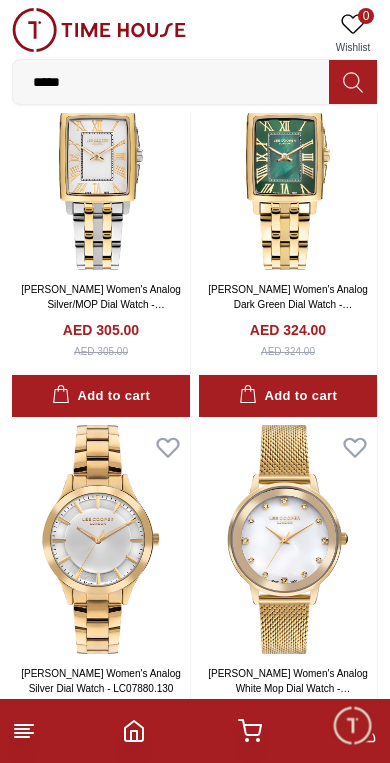 click at bounding box center [99, 30] 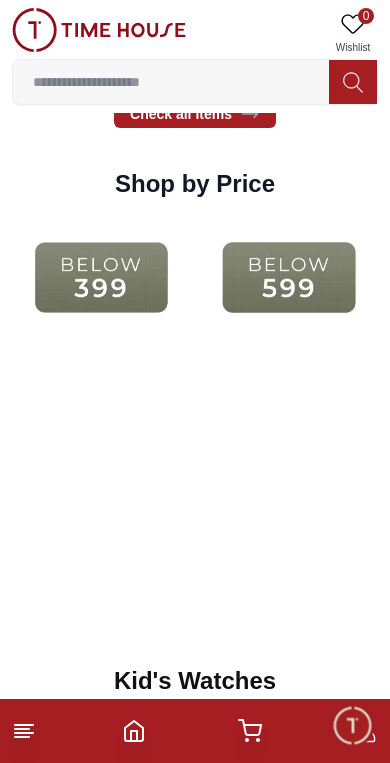 scroll, scrollTop: 2195, scrollLeft: 0, axis: vertical 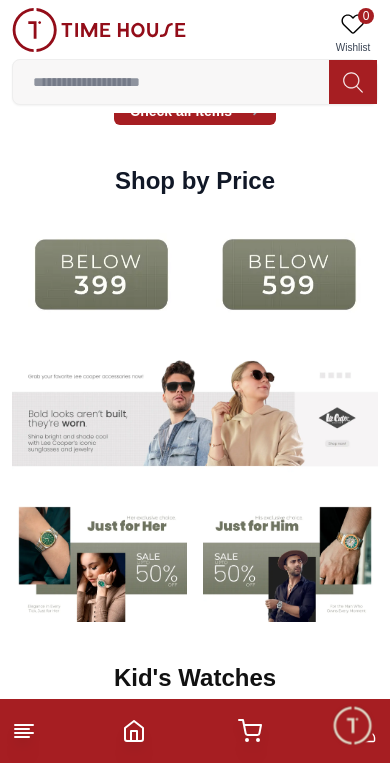 click at bounding box center [99, 30] 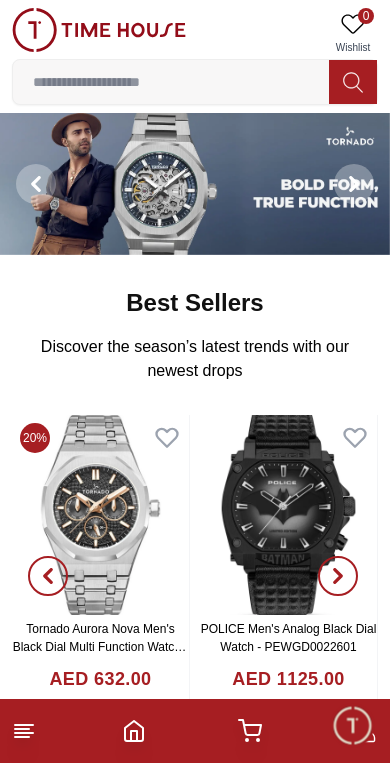 click at bounding box center [99, 30] 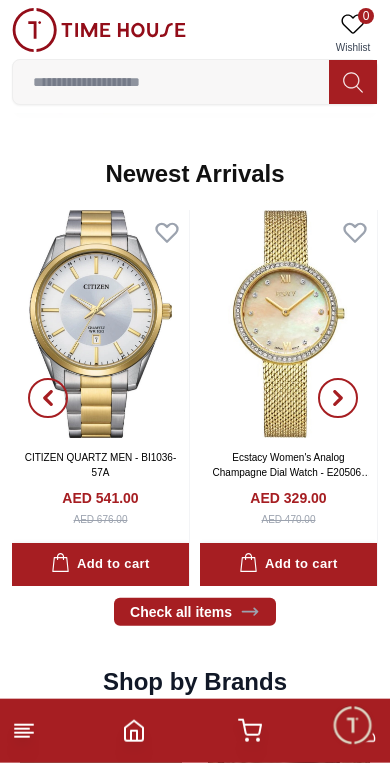 scroll, scrollTop: 818, scrollLeft: 0, axis: vertical 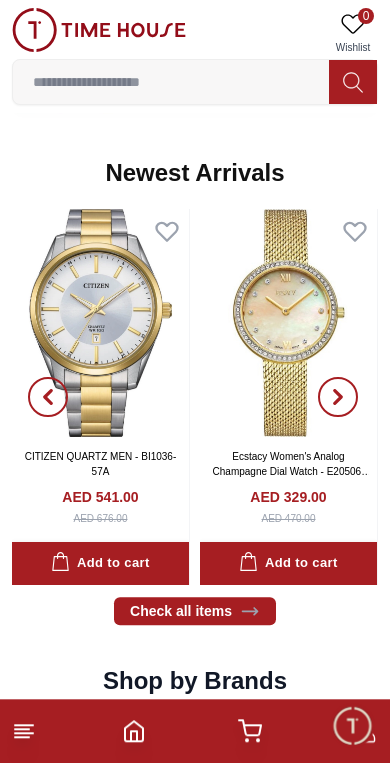 click at bounding box center [99, 30] 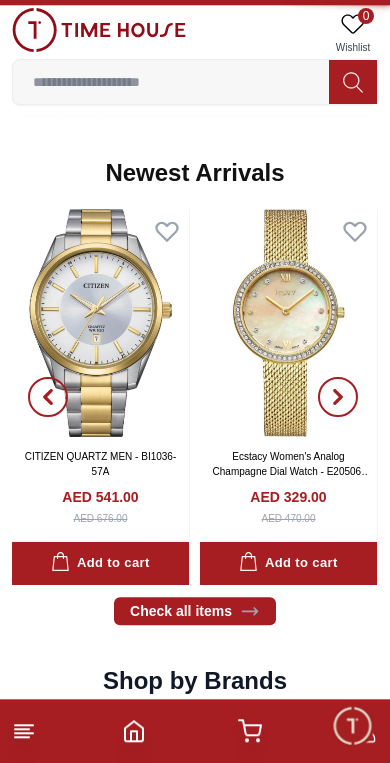 scroll, scrollTop: 0, scrollLeft: 0, axis: both 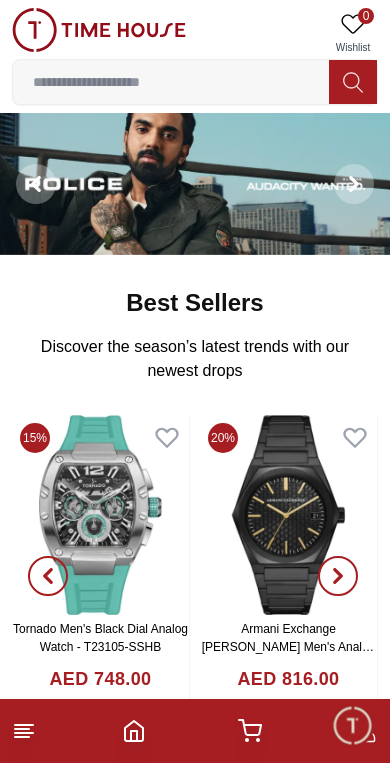 click at bounding box center (99, 30) 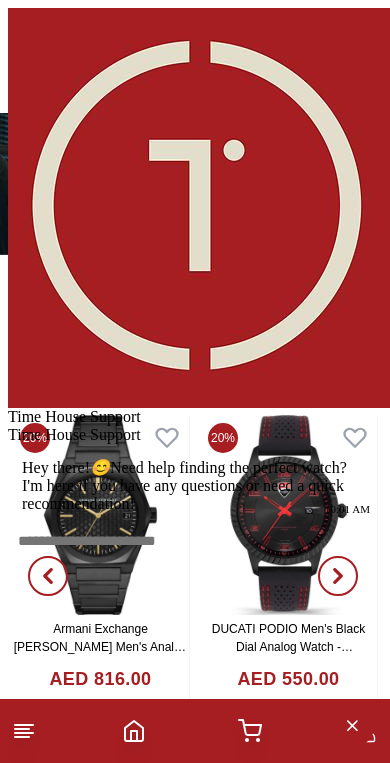 click at bounding box center (8, 8) 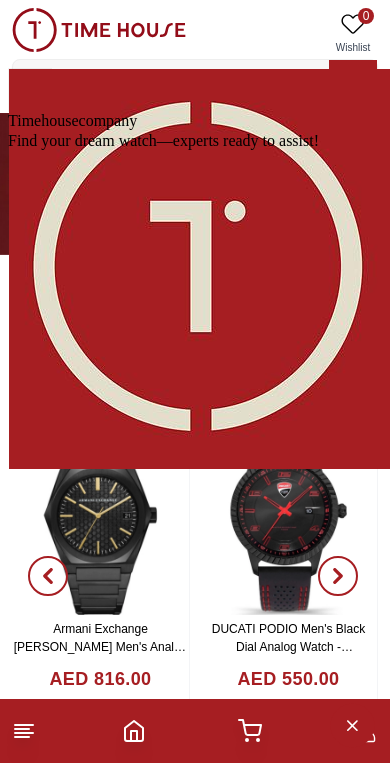 click at bounding box center [202, 269] 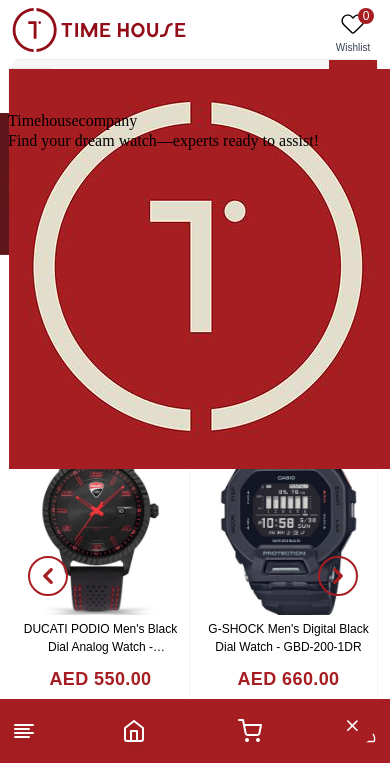 click at bounding box center (8, 8) 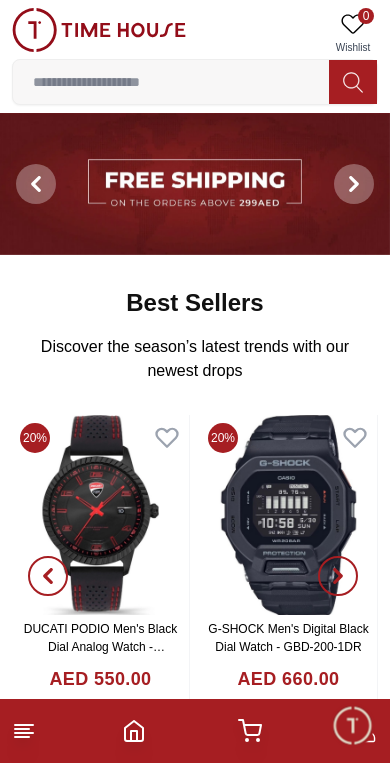 click 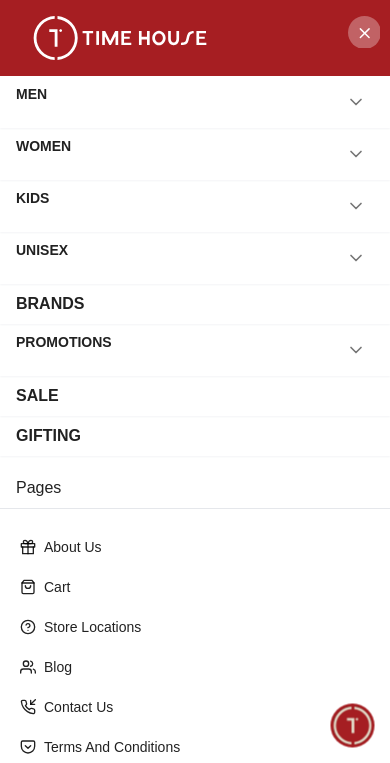 click 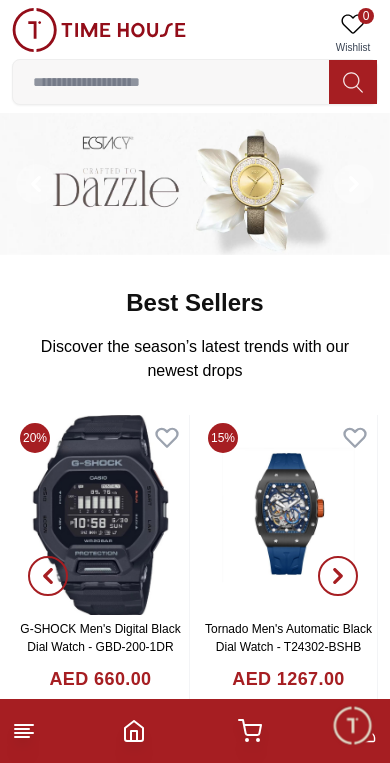 click 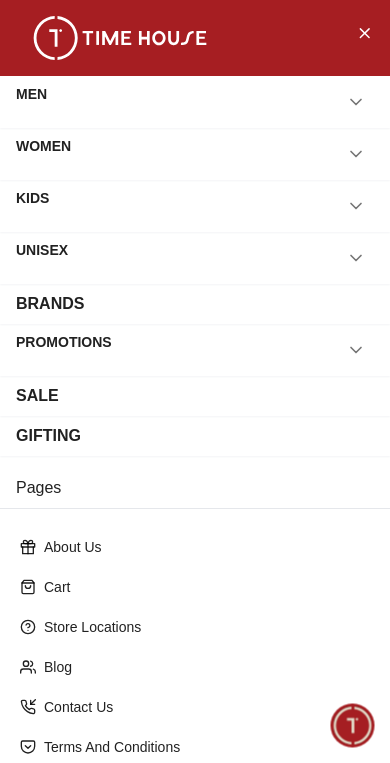 click on "WOMEN" at bounding box center (195, 154) 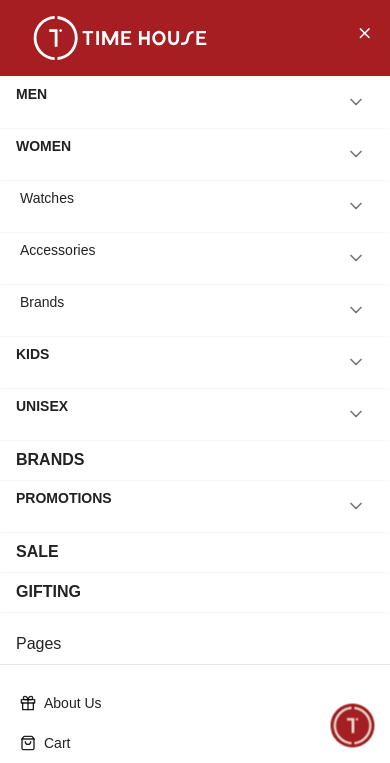 click on "Watches" at bounding box center (195, 206) 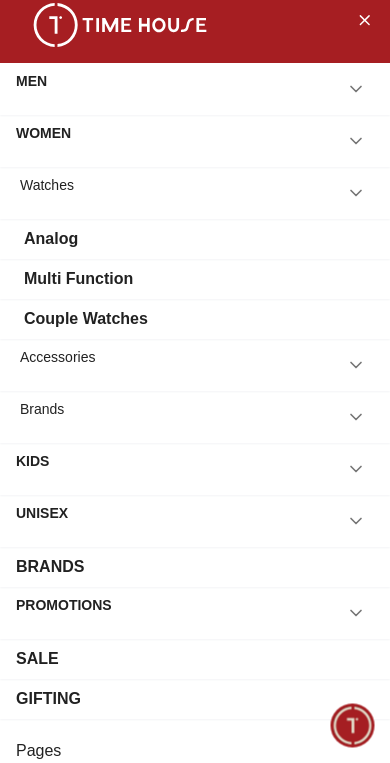 scroll, scrollTop: 14, scrollLeft: 0, axis: vertical 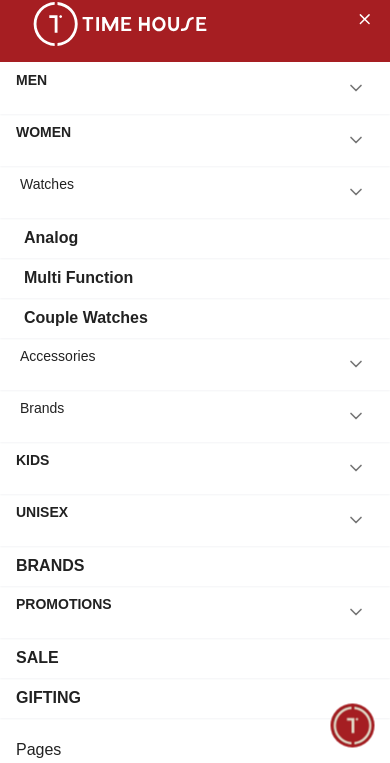 click on "Analog" at bounding box center [195, 238] 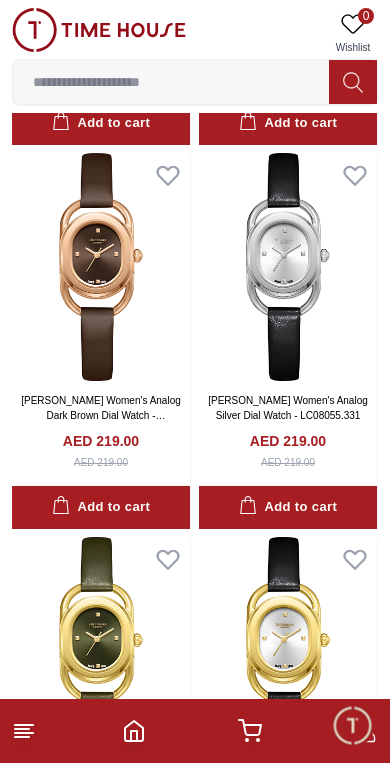 scroll, scrollTop: 2361, scrollLeft: 0, axis: vertical 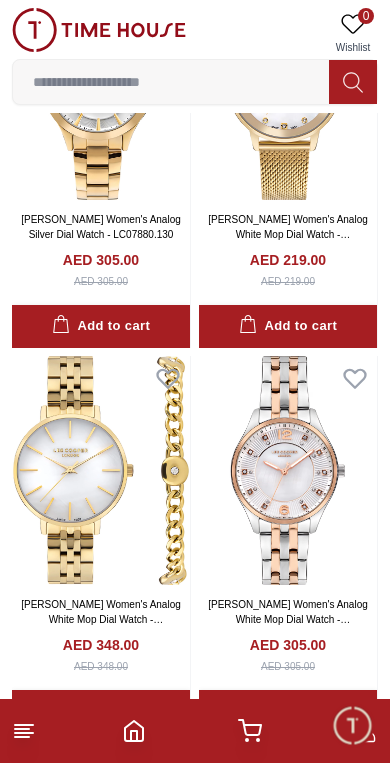 click at bounding box center (171, 82) 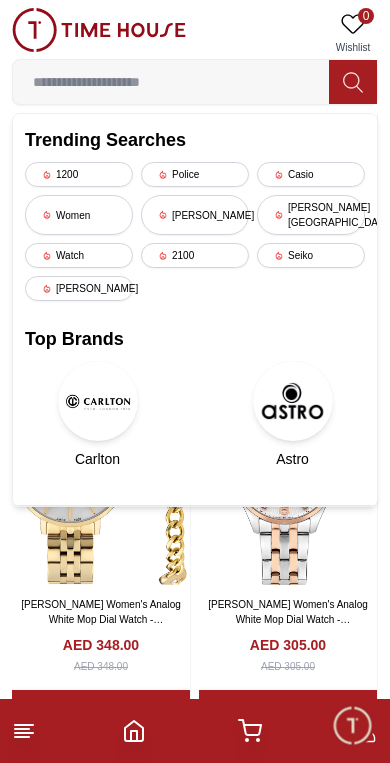 scroll, scrollTop: 3594, scrollLeft: 0, axis: vertical 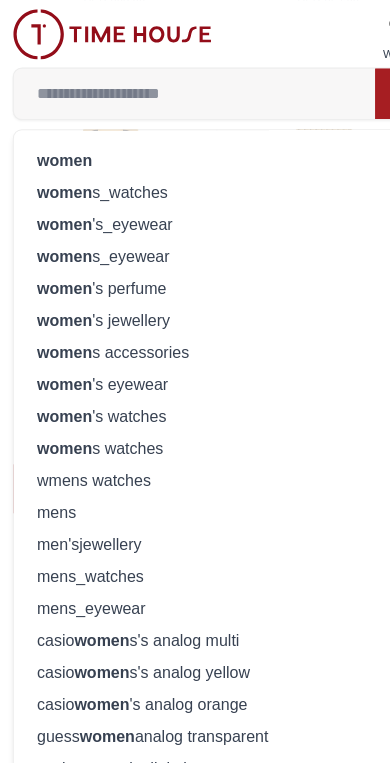 click on "women" at bounding box center (57, 140) 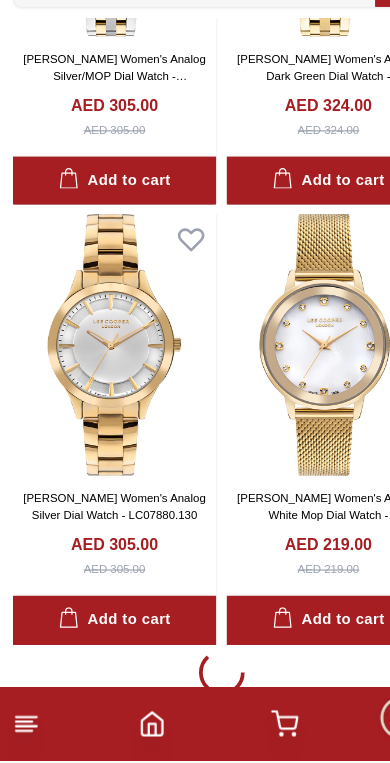 scroll, scrollTop: 3377, scrollLeft: 0, axis: vertical 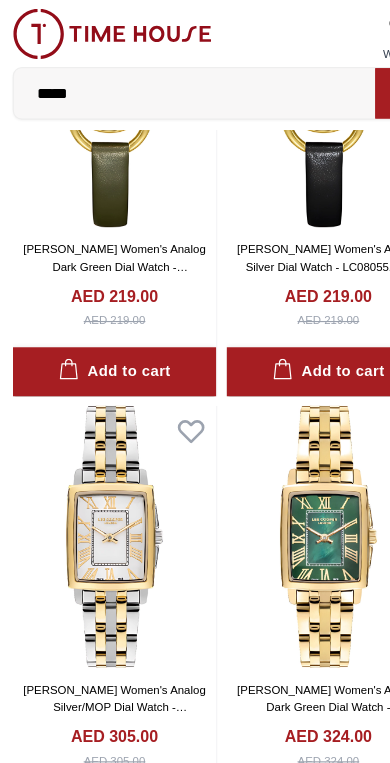 click on "*****" at bounding box center [171, 82] 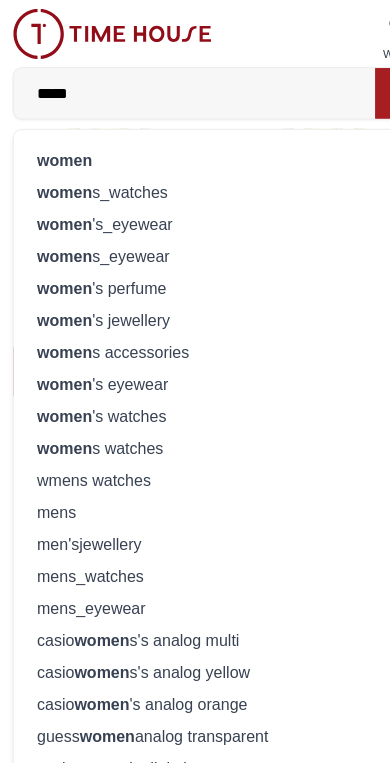 scroll, scrollTop: 2827, scrollLeft: 0, axis: vertical 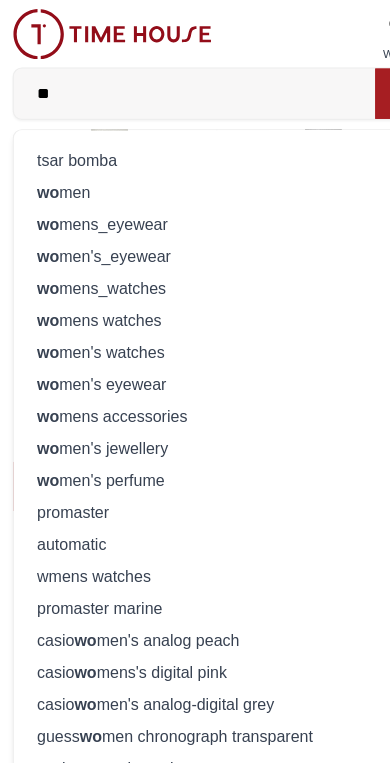 type on "*" 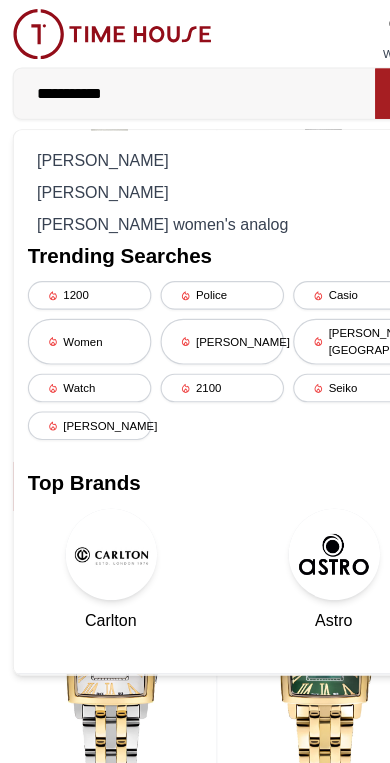 type on "**********" 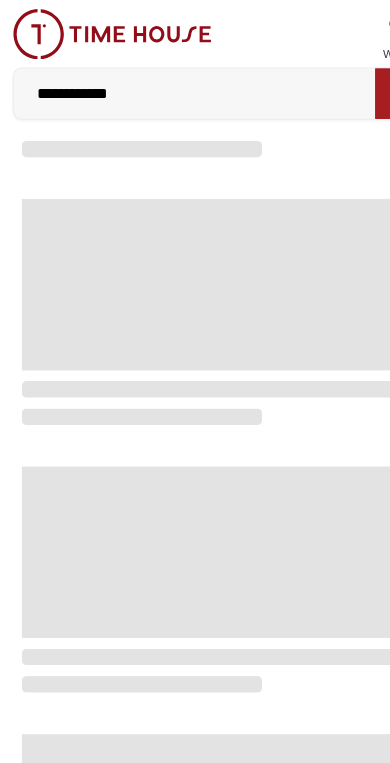 scroll, scrollTop: 0, scrollLeft: 0, axis: both 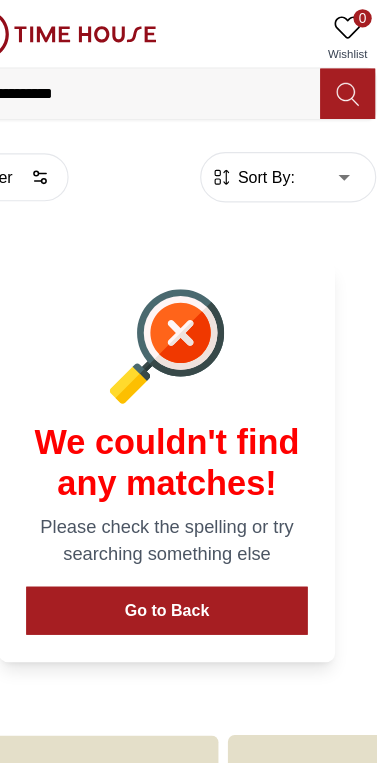 click 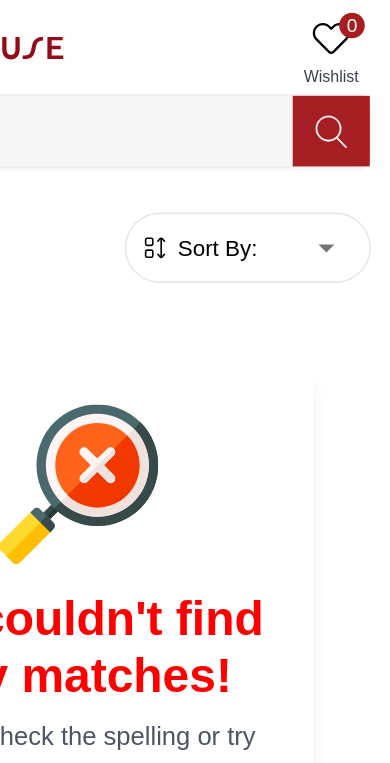 click 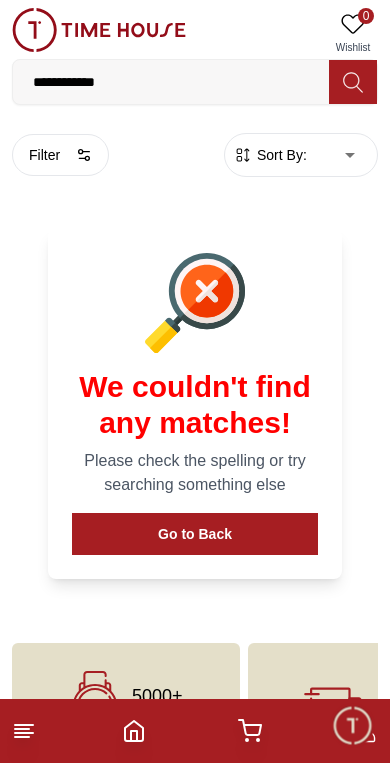 click on "**********" at bounding box center [171, 82] 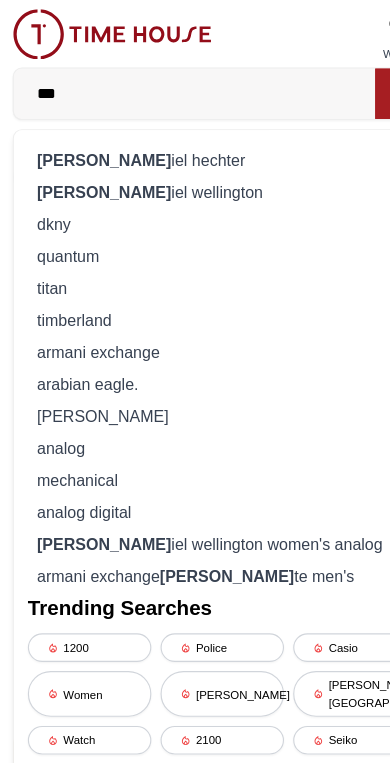 type on "***" 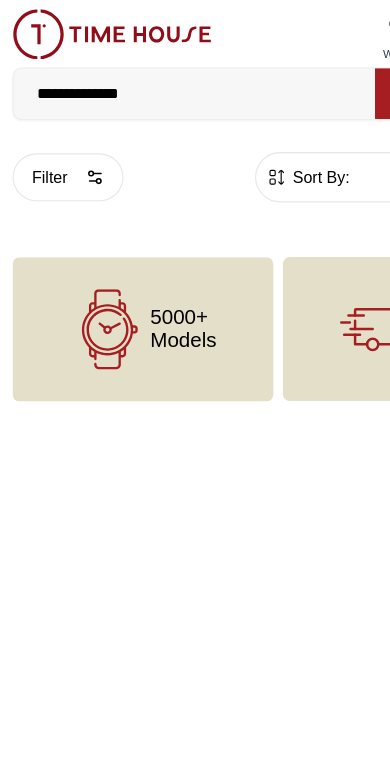 click at bounding box center [99, 30] 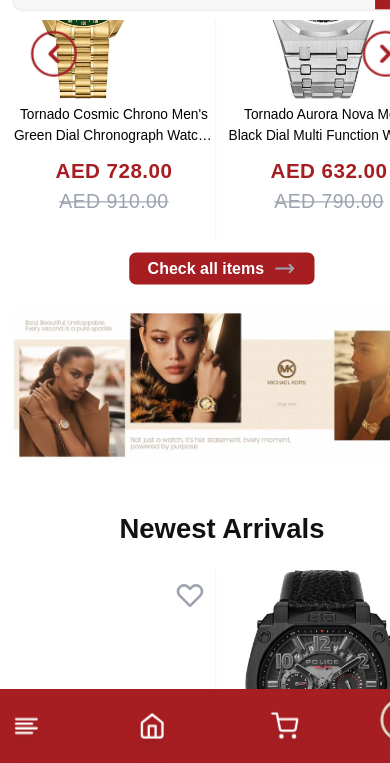scroll, scrollTop: 434, scrollLeft: 0, axis: vertical 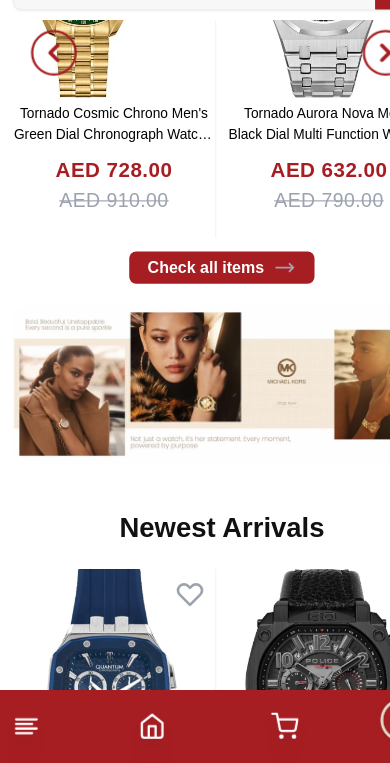 click at bounding box center (195, 432) 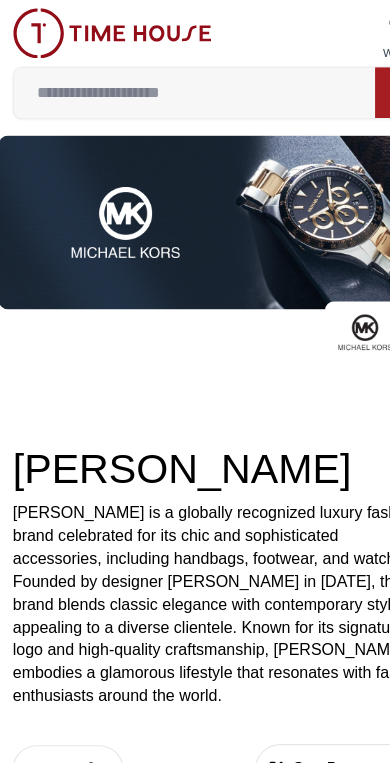 scroll, scrollTop: 0, scrollLeft: 0, axis: both 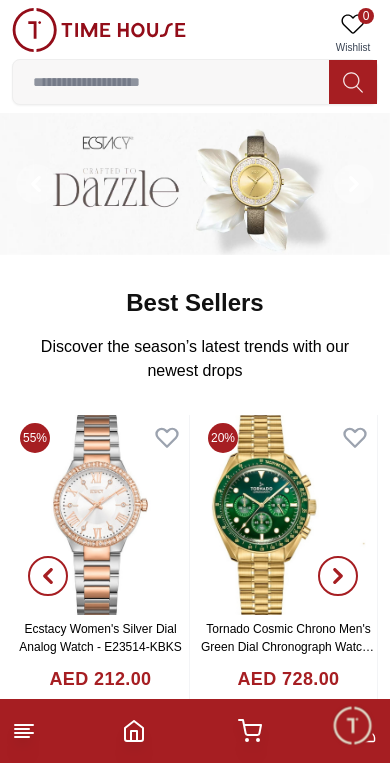 click at bounding box center (352, 725) 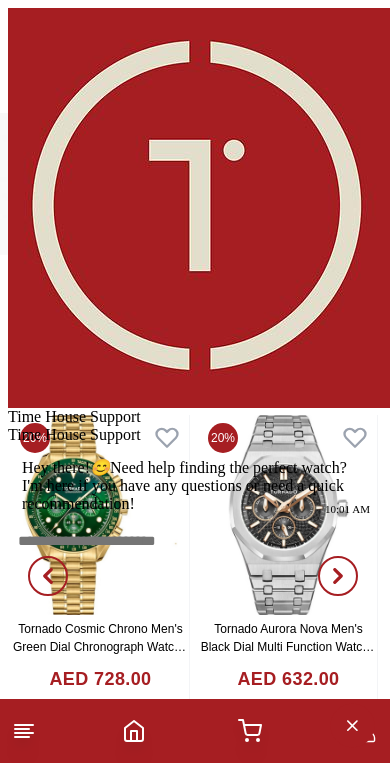 click on "Time House Support" at bounding box center [195, 217] 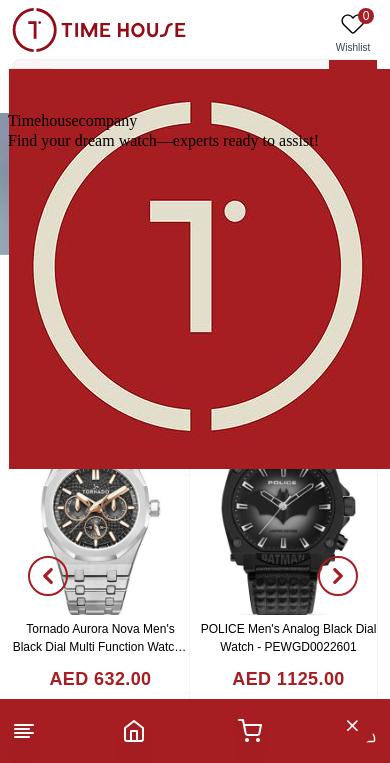 click at bounding box center (8, 8) 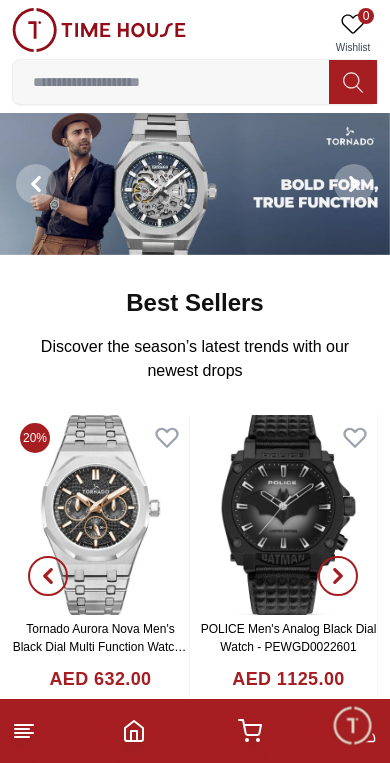 click 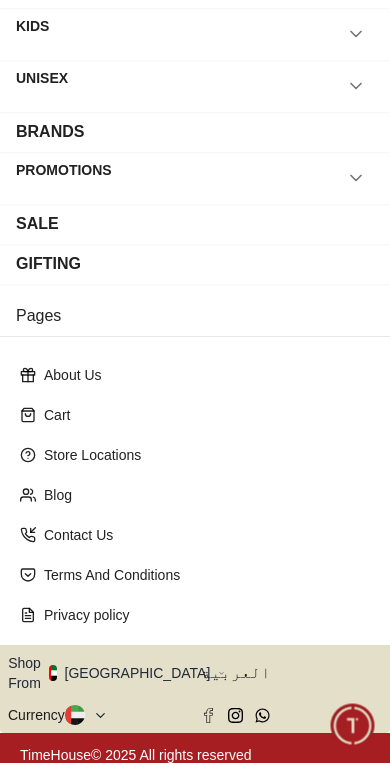 scroll, scrollTop: 170, scrollLeft: 0, axis: vertical 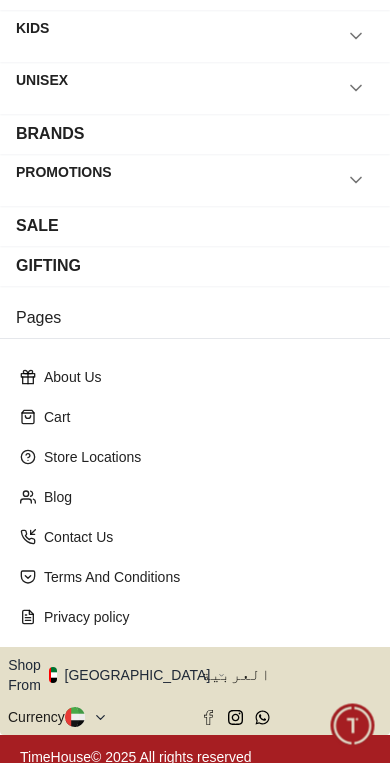 click on "PROMOTIONS" at bounding box center (195, 180) 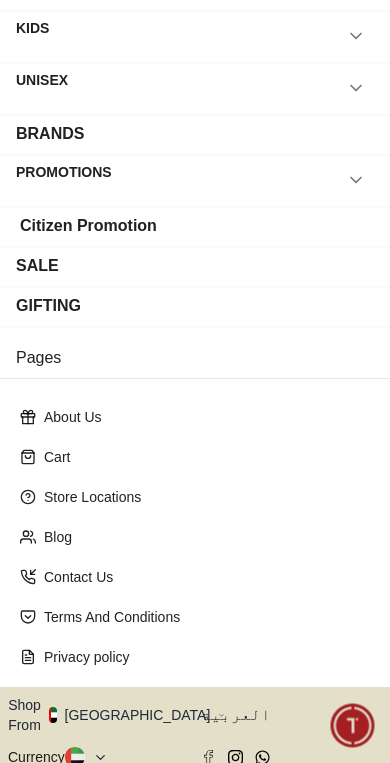 click on "SALE" at bounding box center [195, 266] 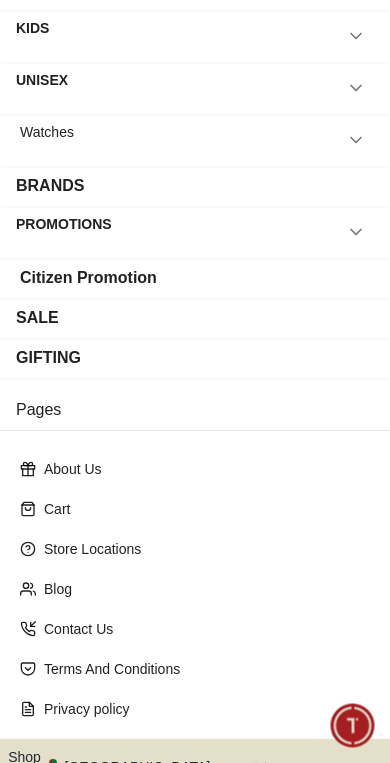 click on "BRANDS" at bounding box center (195, 186) 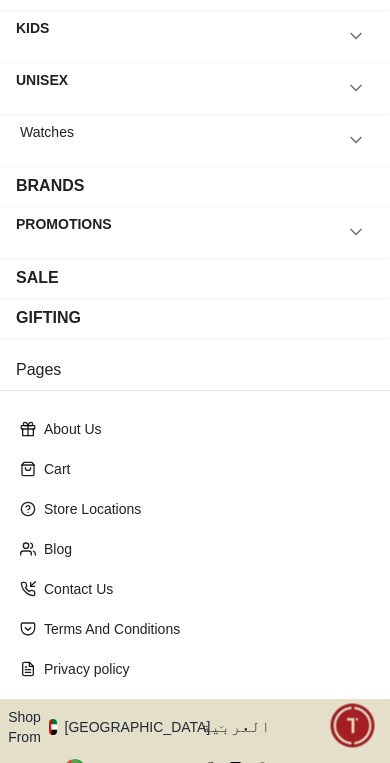 click on "BRANDS" at bounding box center (50, 186) 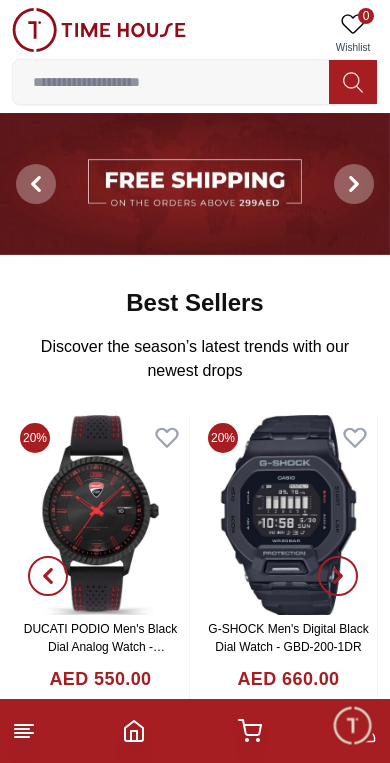 click at bounding box center (36, 184) 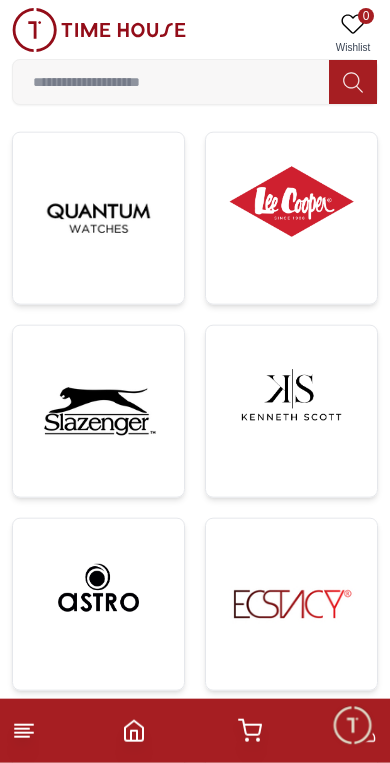 scroll, scrollTop: 351, scrollLeft: 0, axis: vertical 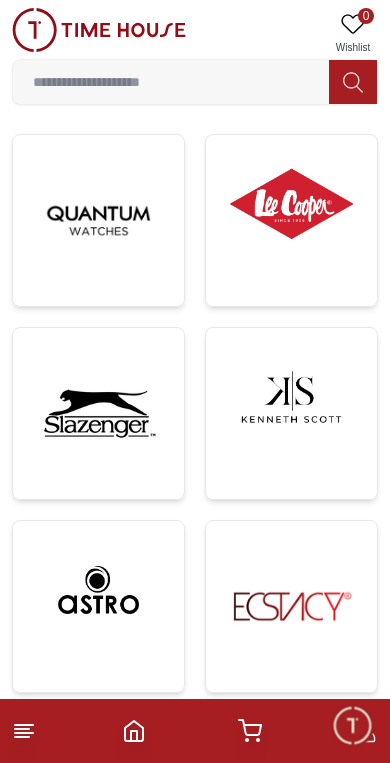 click at bounding box center (98, 413) 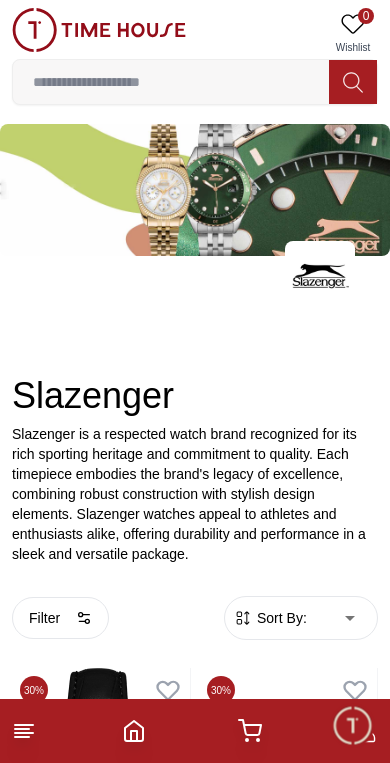 scroll, scrollTop: 0, scrollLeft: 0, axis: both 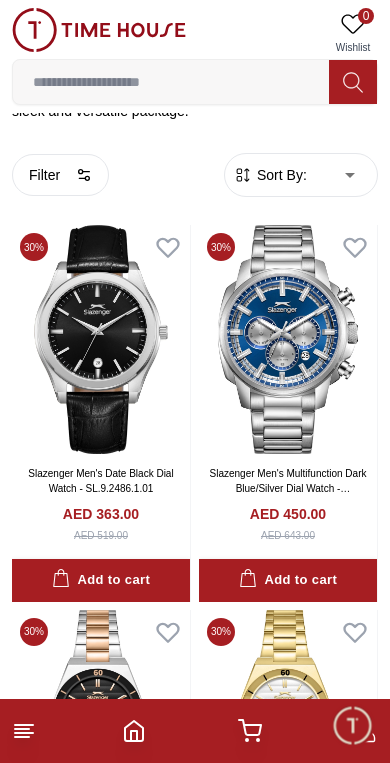 click at bounding box center [288, 339] 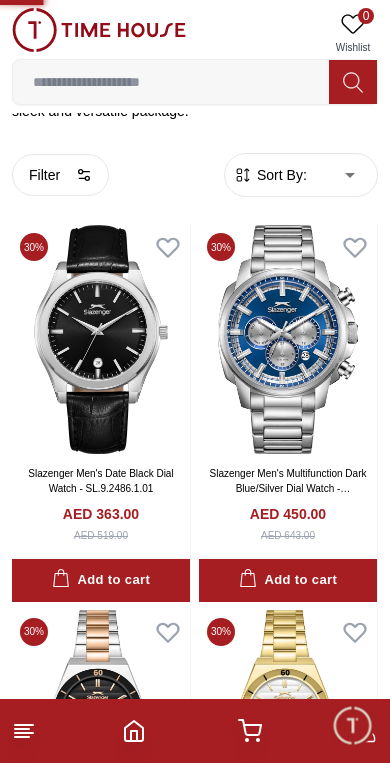 scroll, scrollTop: 0, scrollLeft: 0, axis: both 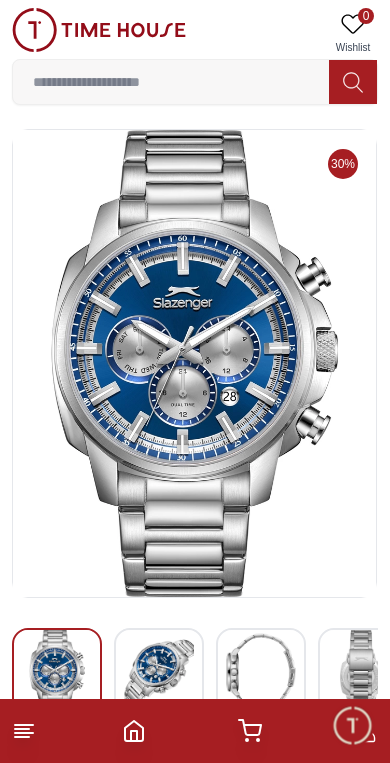 click at bounding box center [194, 363] 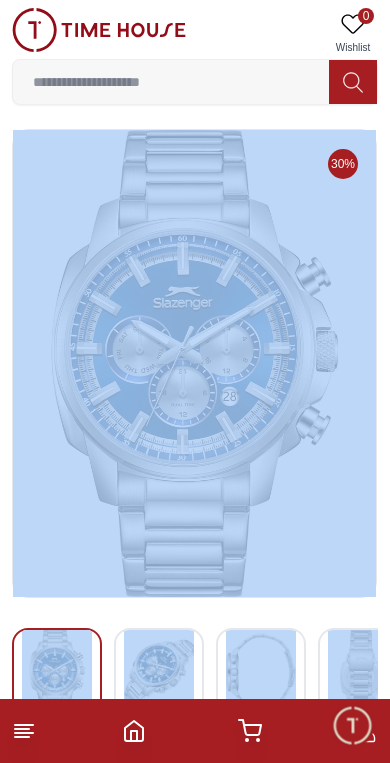 click at bounding box center (99, 30) 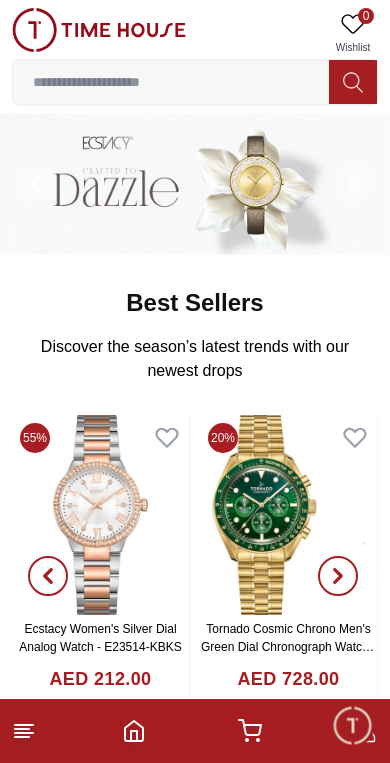 click at bounding box center (99, 30) 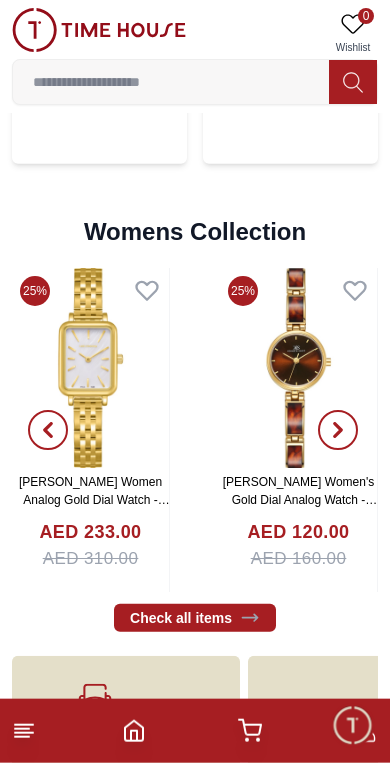 scroll, scrollTop: 4230, scrollLeft: 0, axis: vertical 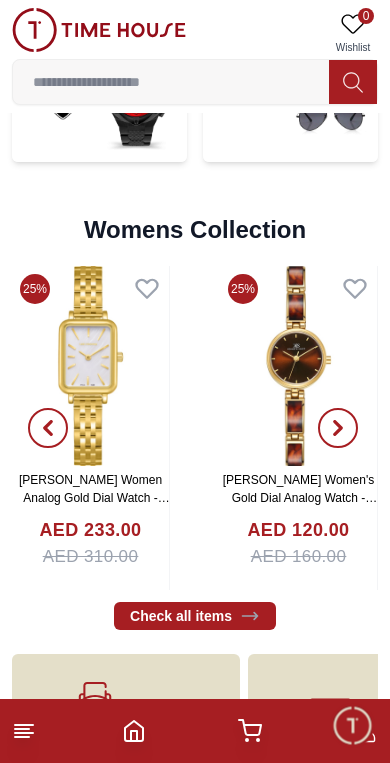 click on "Check all items" at bounding box center [195, 616] 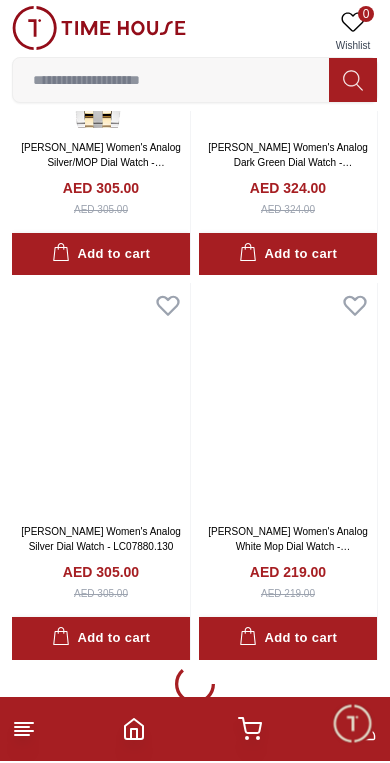 scroll, scrollTop: 3377, scrollLeft: 0, axis: vertical 